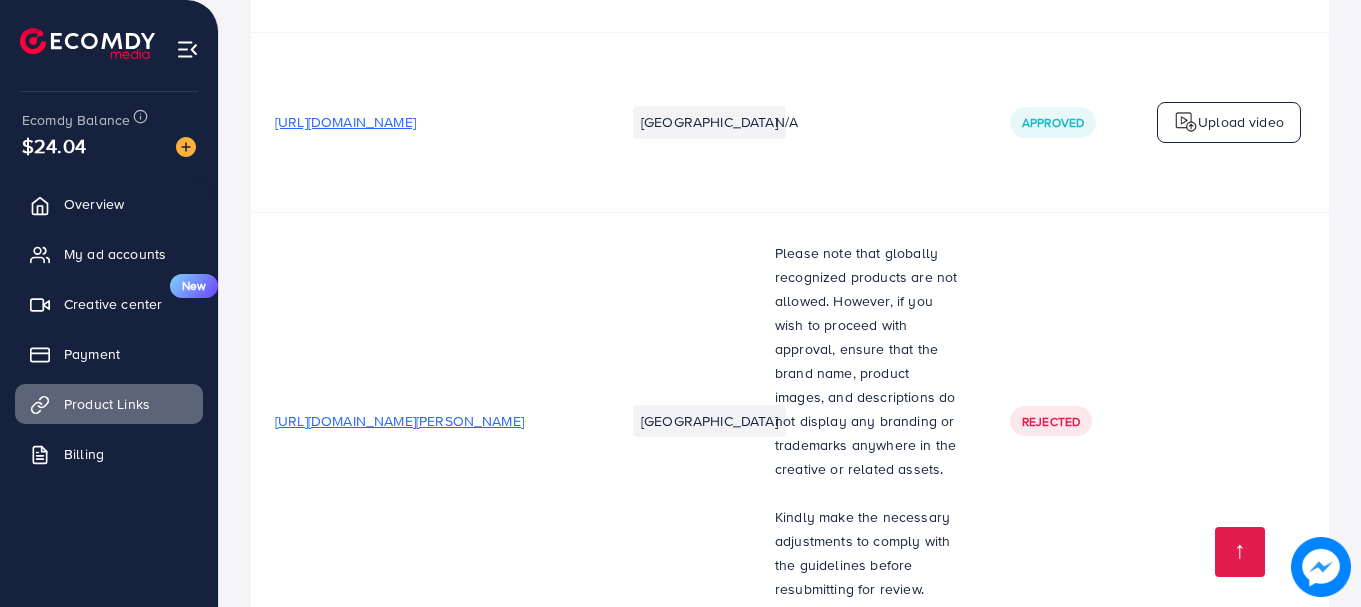 scroll, scrollTop: 5476, scrollLeft: 0, axis: vertical 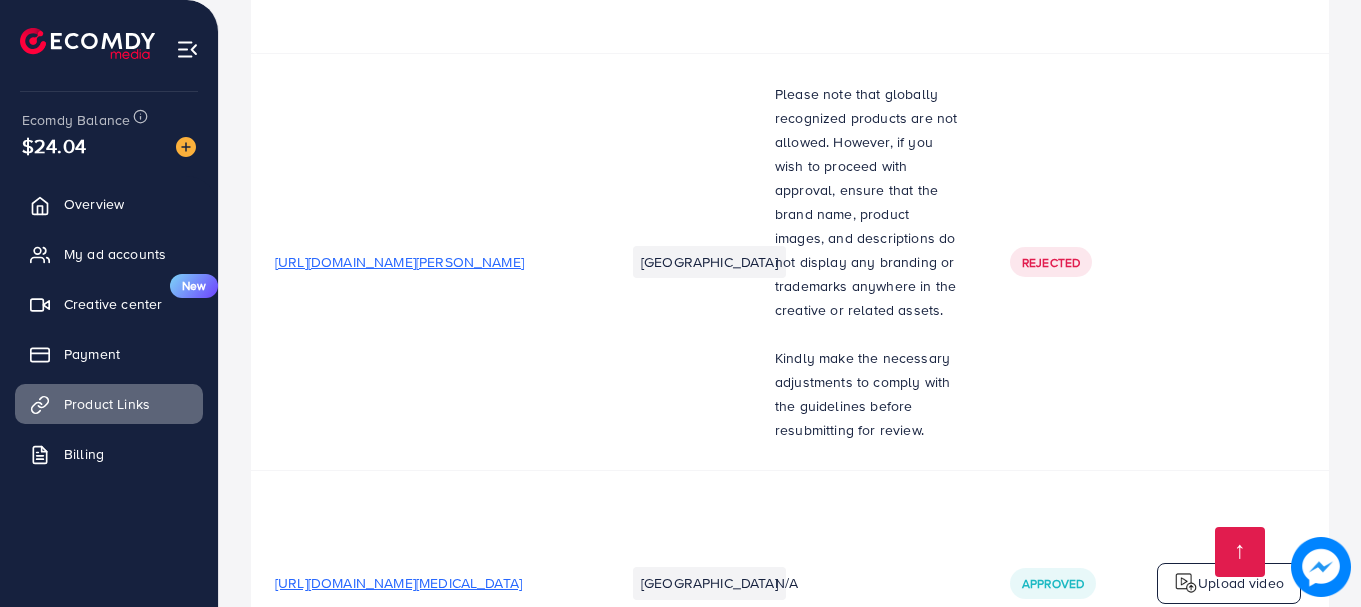 click on "[URL][DOMAIN_NAME]" at bounding box center (345, 856) 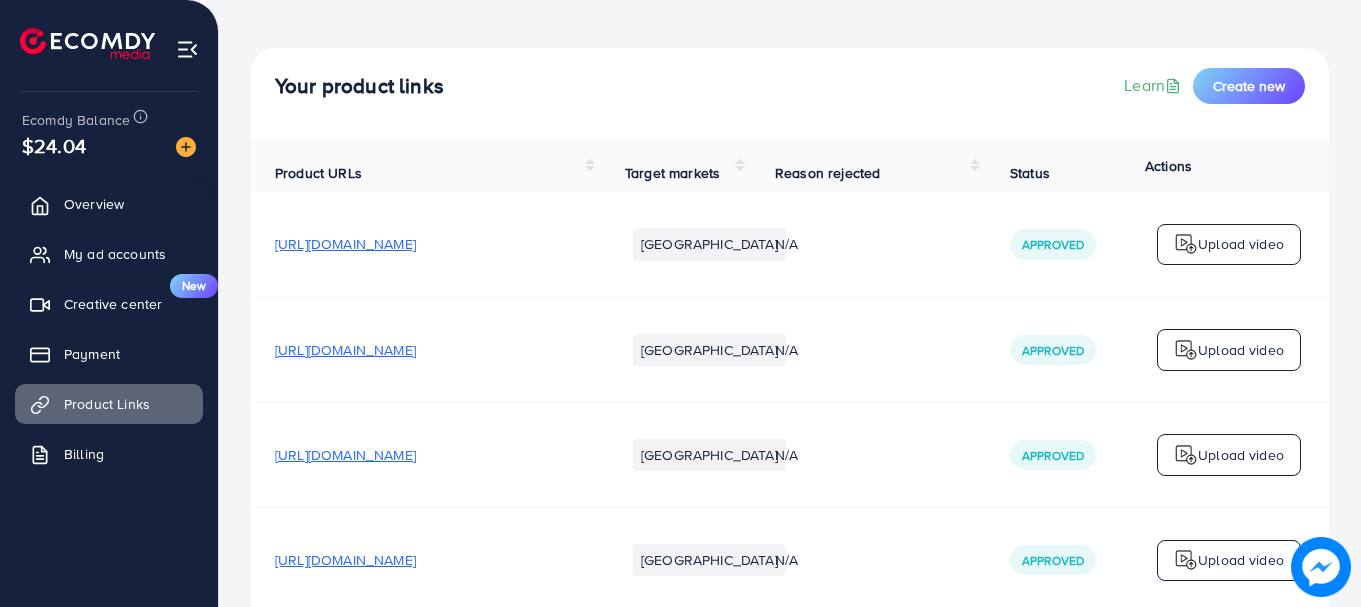 scroll, scrollTop: 0, scrollLeft: 0, axis: both 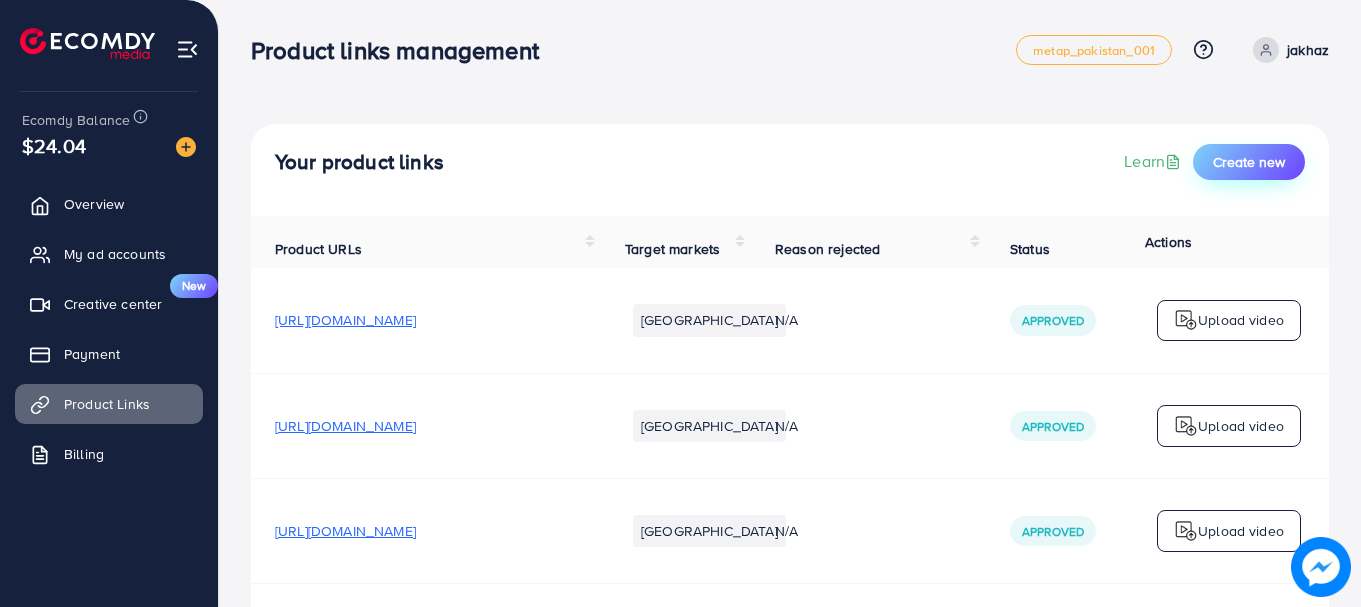 click on "Create new" at bounding box center [1249, 162] 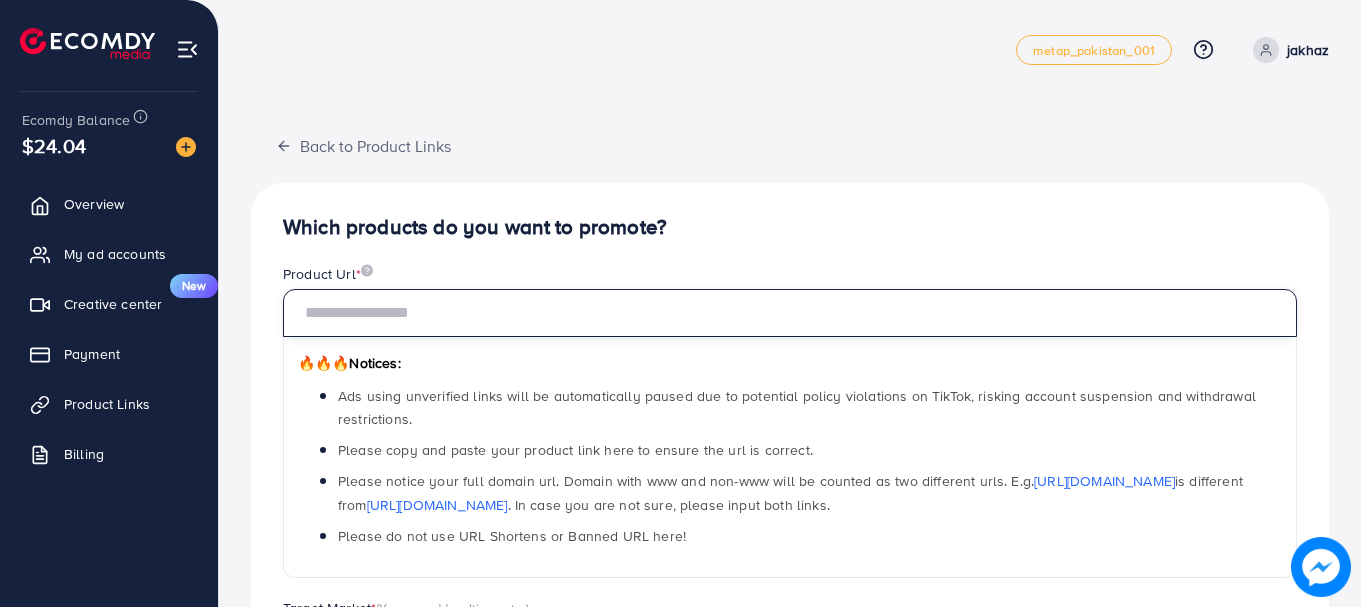 click at bounding box center [790, 313] 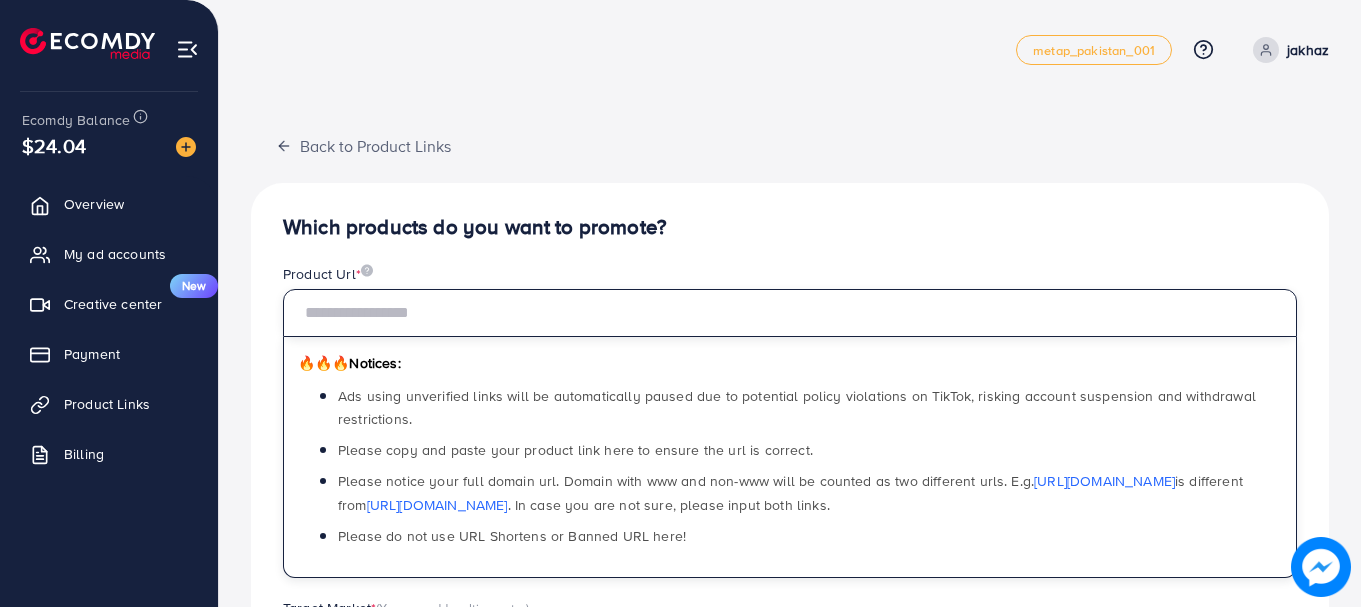 paste on "**********" 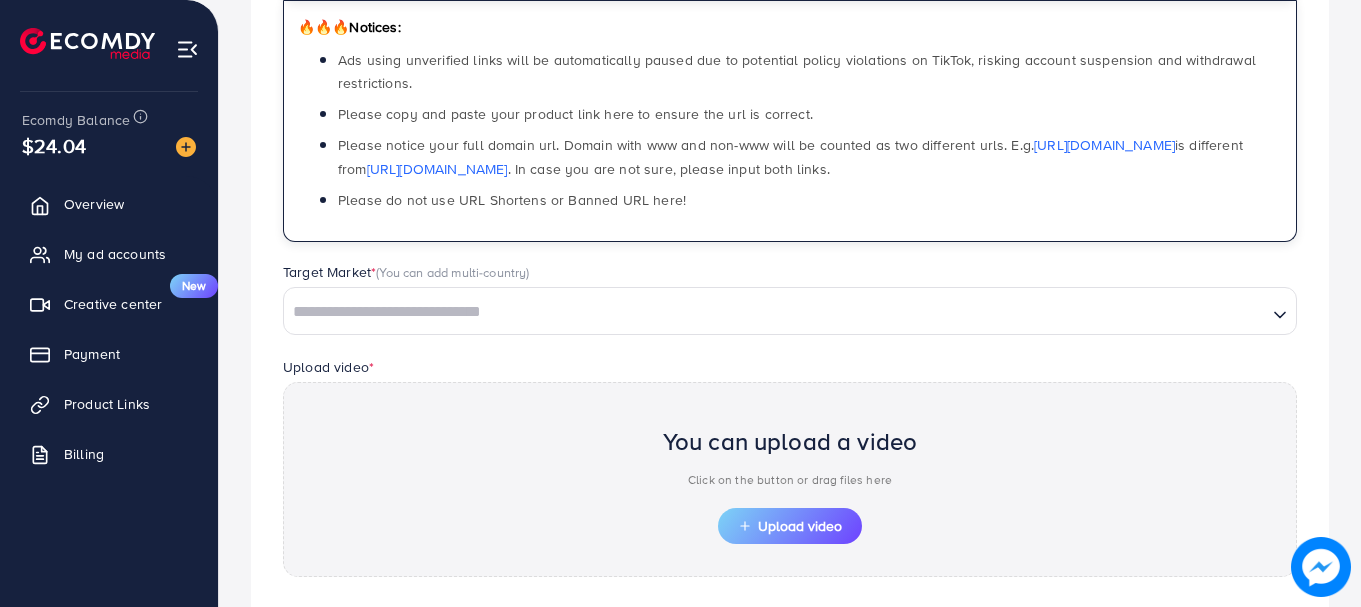 scroll, scrollTop: 400, scrollLeft: 0, axis: vertical 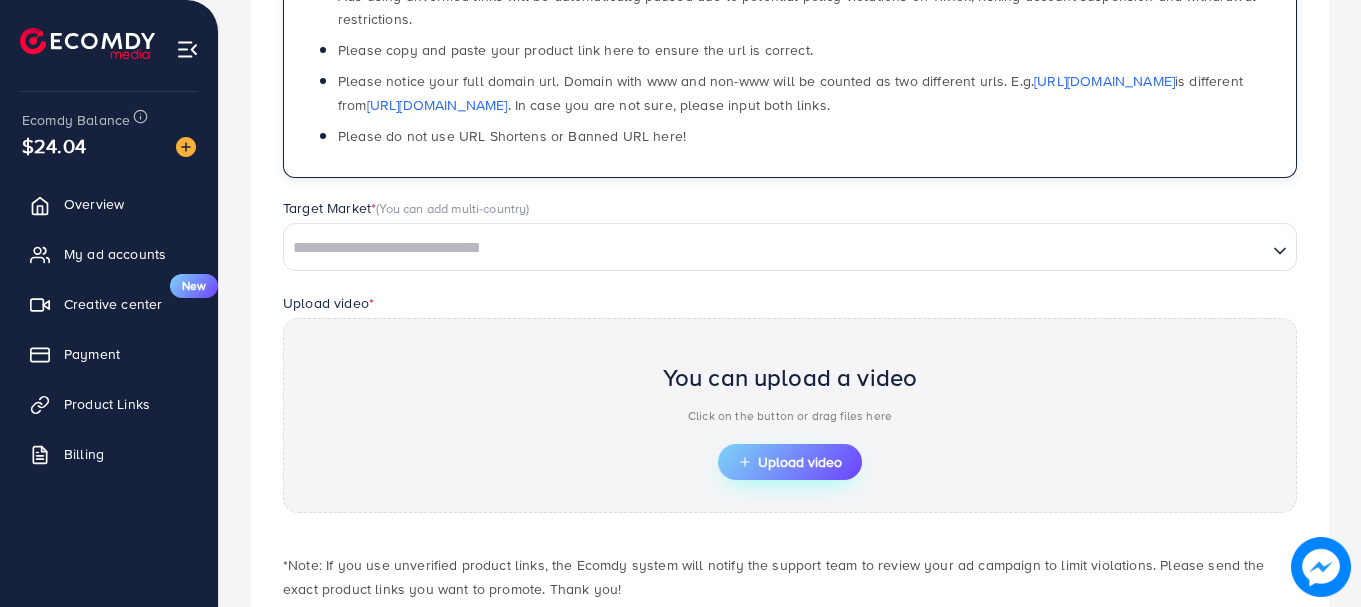 type on "**********" 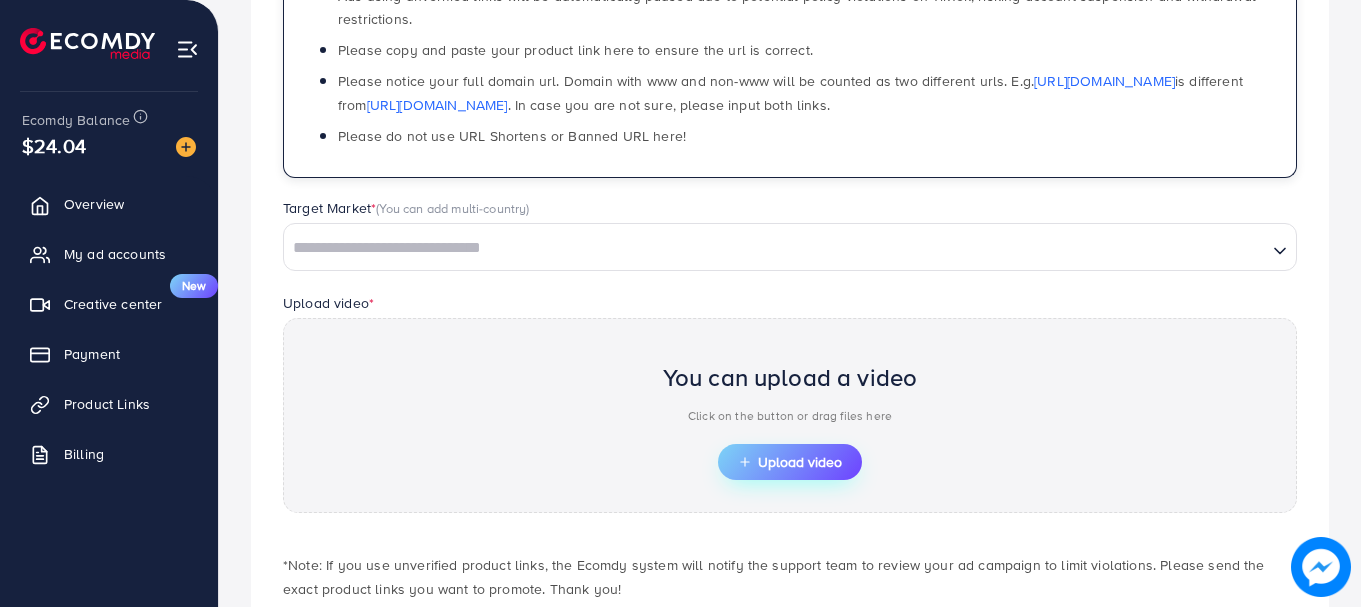click on "Upload video" at bounding box center [790, 462] 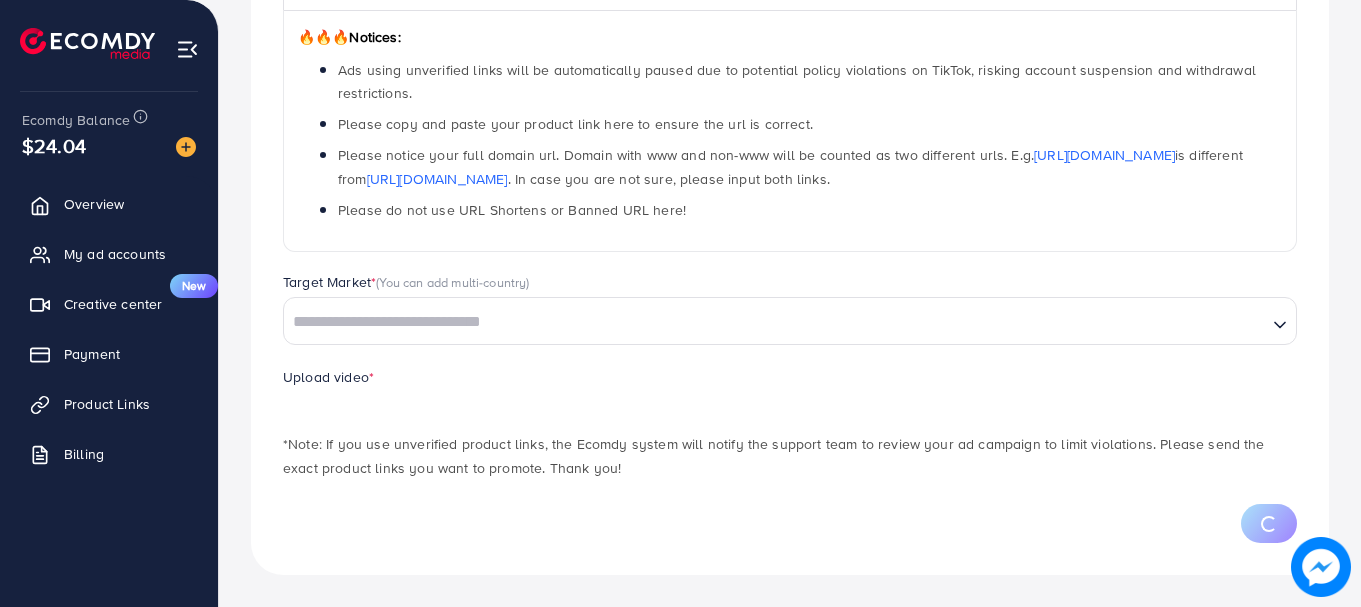 scroll, scrollTop: 400, scrollLeft: 0, axis: vertical 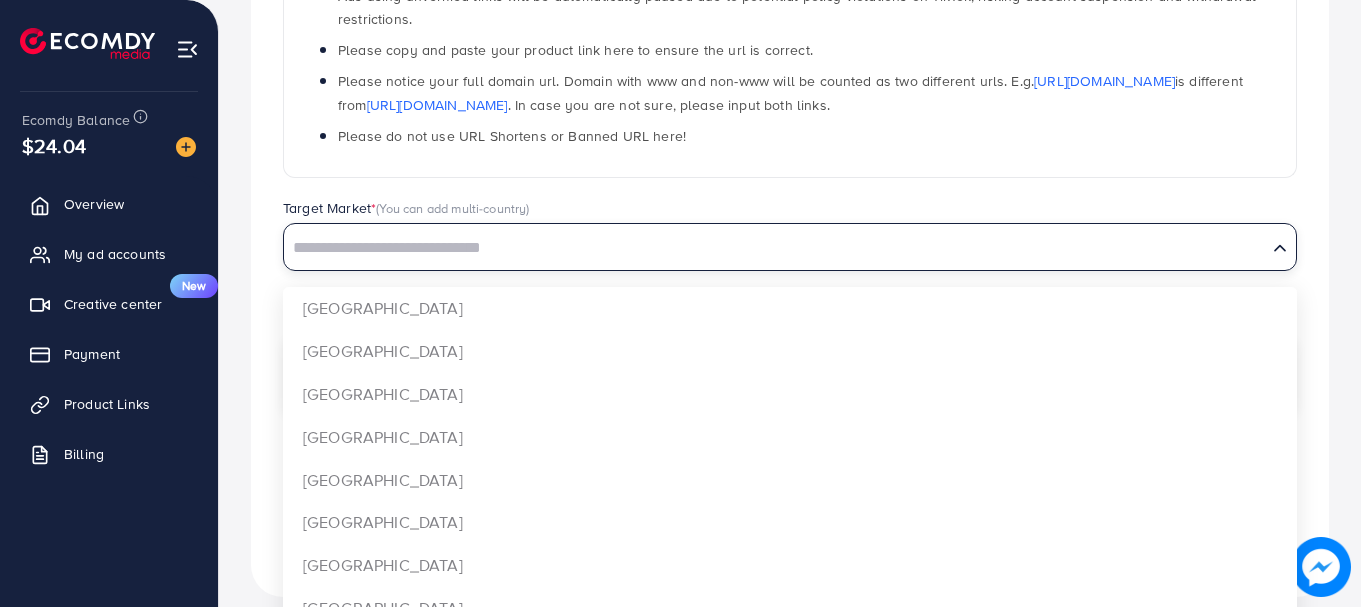 click at bounding box center [775, 248] 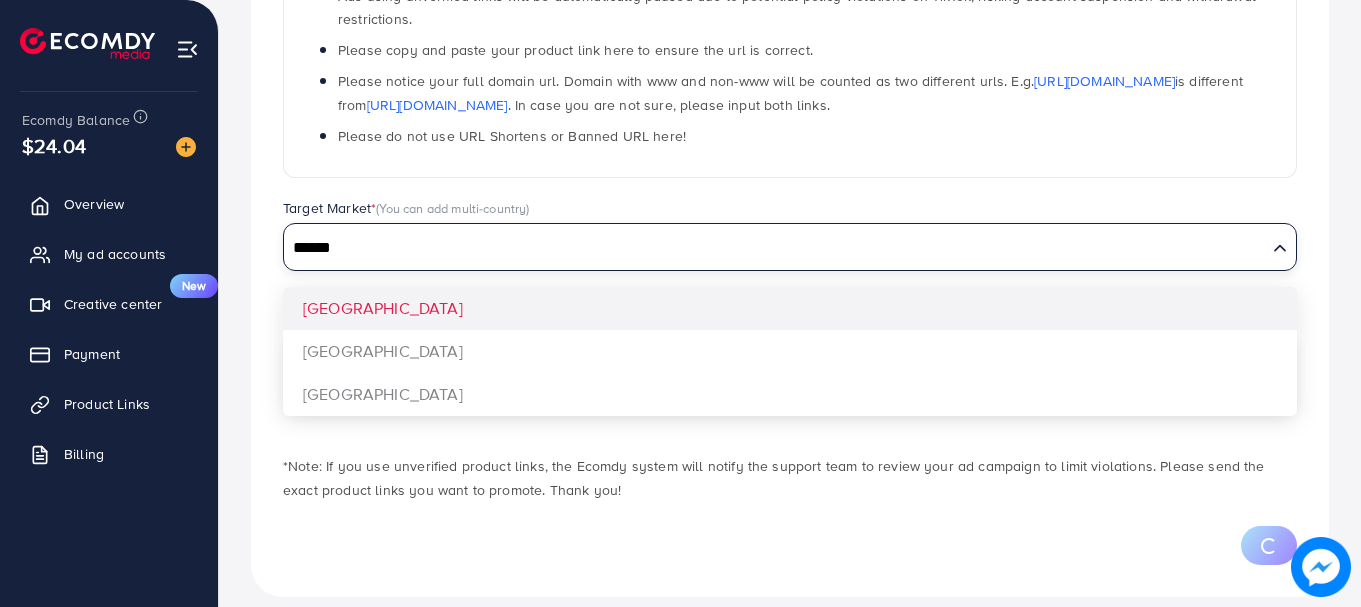 type on "******" 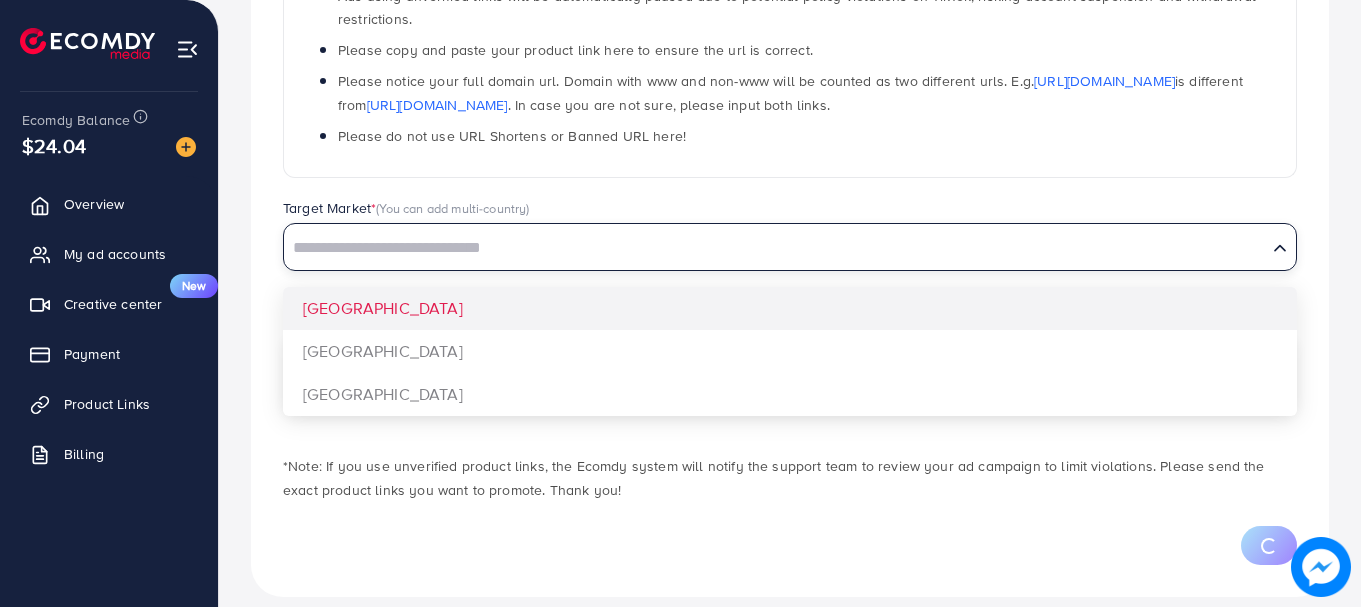 click on "**********" at bounding box center (790, 190) 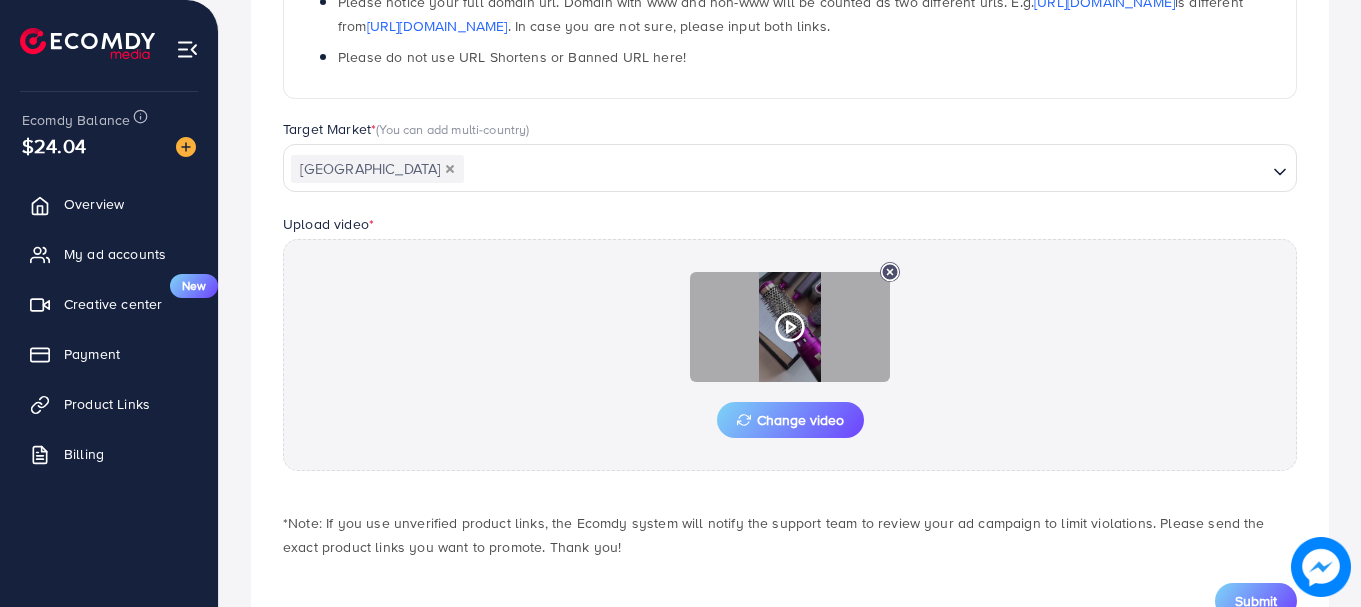 scroll, scrollTop: 555, scrollLeft: 0, axis: vertical 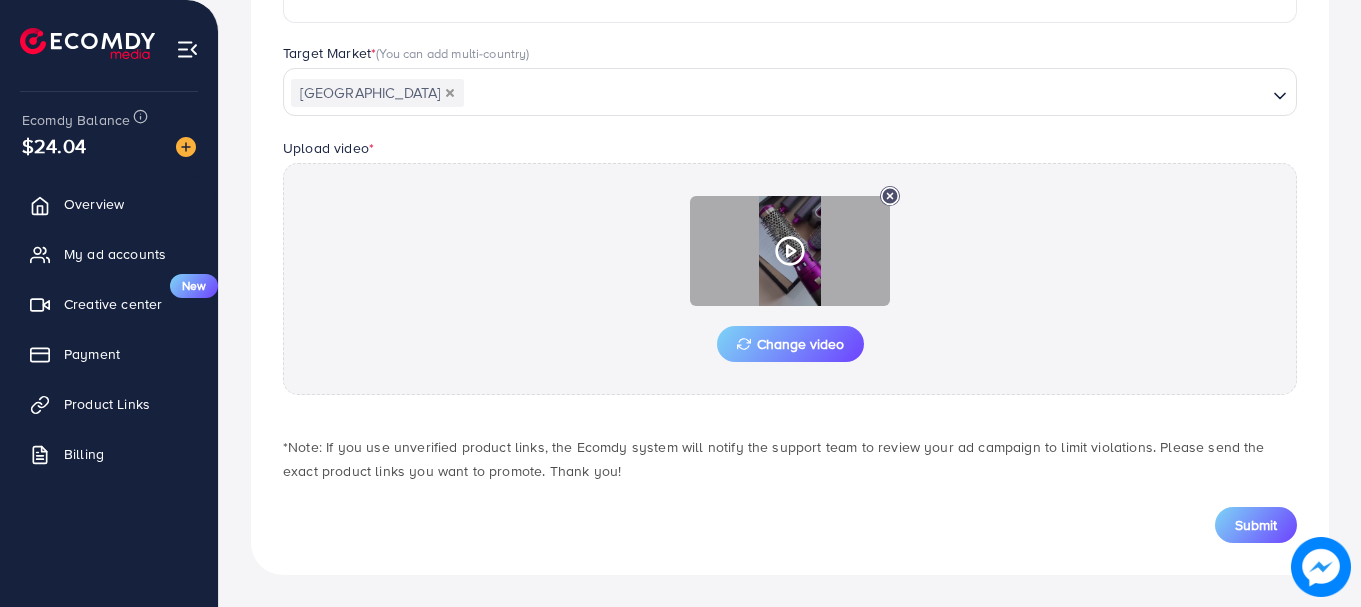 click 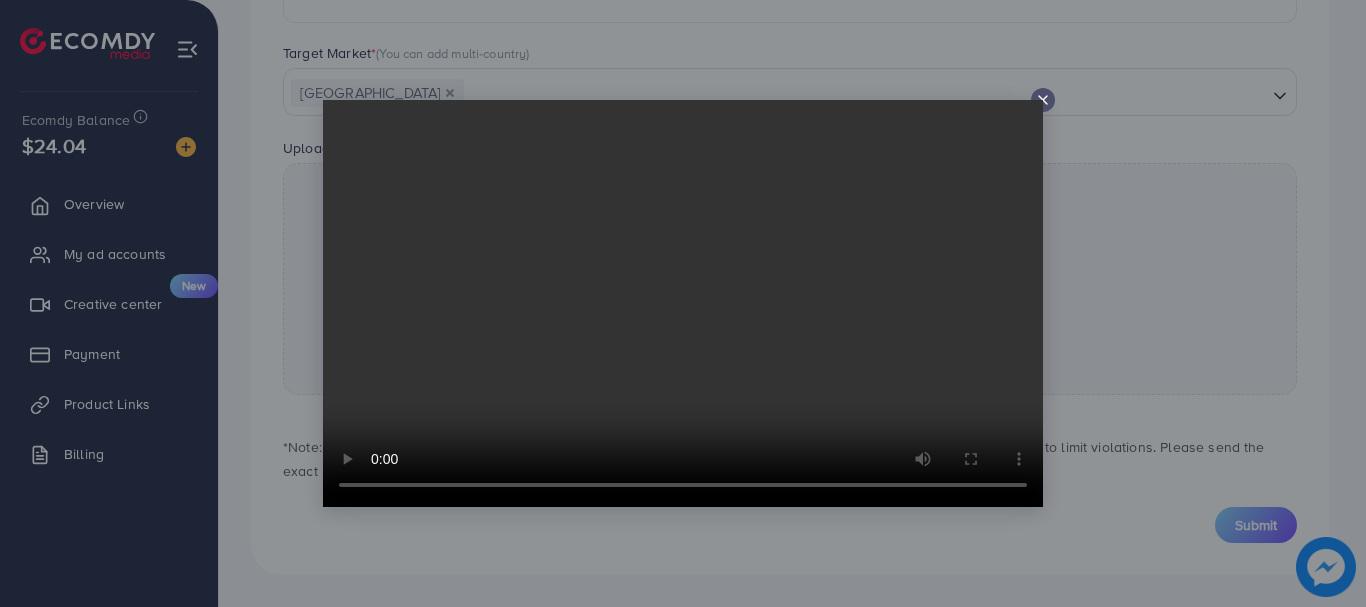 click 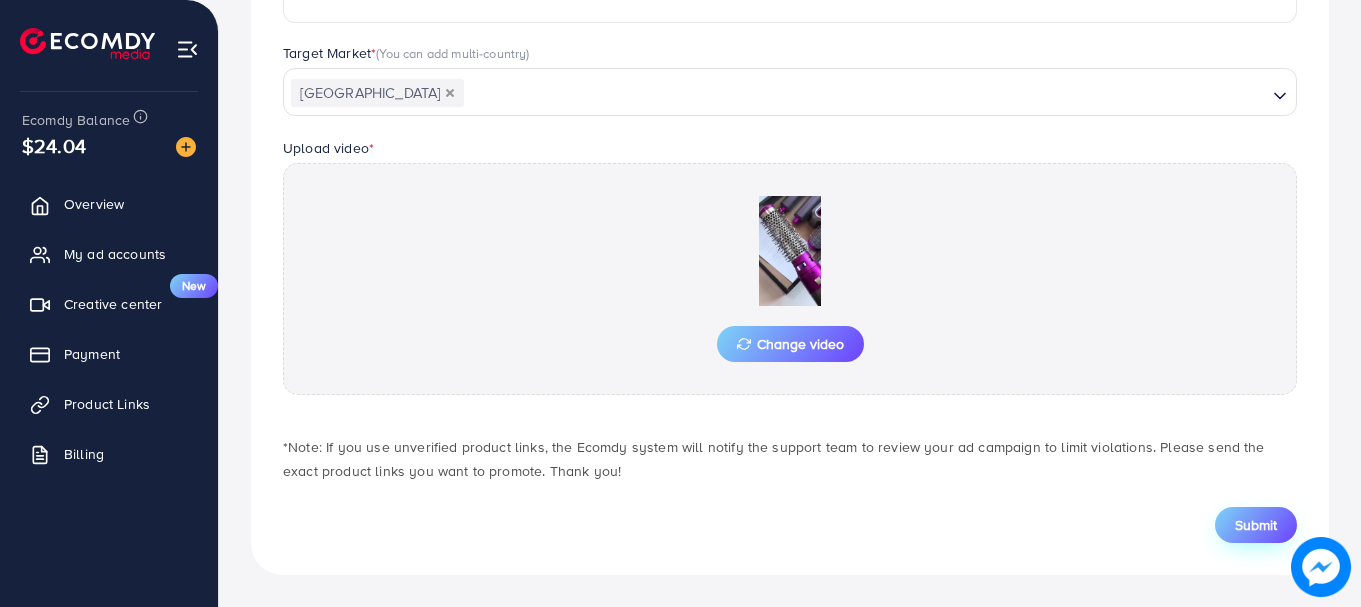 click on "Submit" at bounding box center [1256, 525] 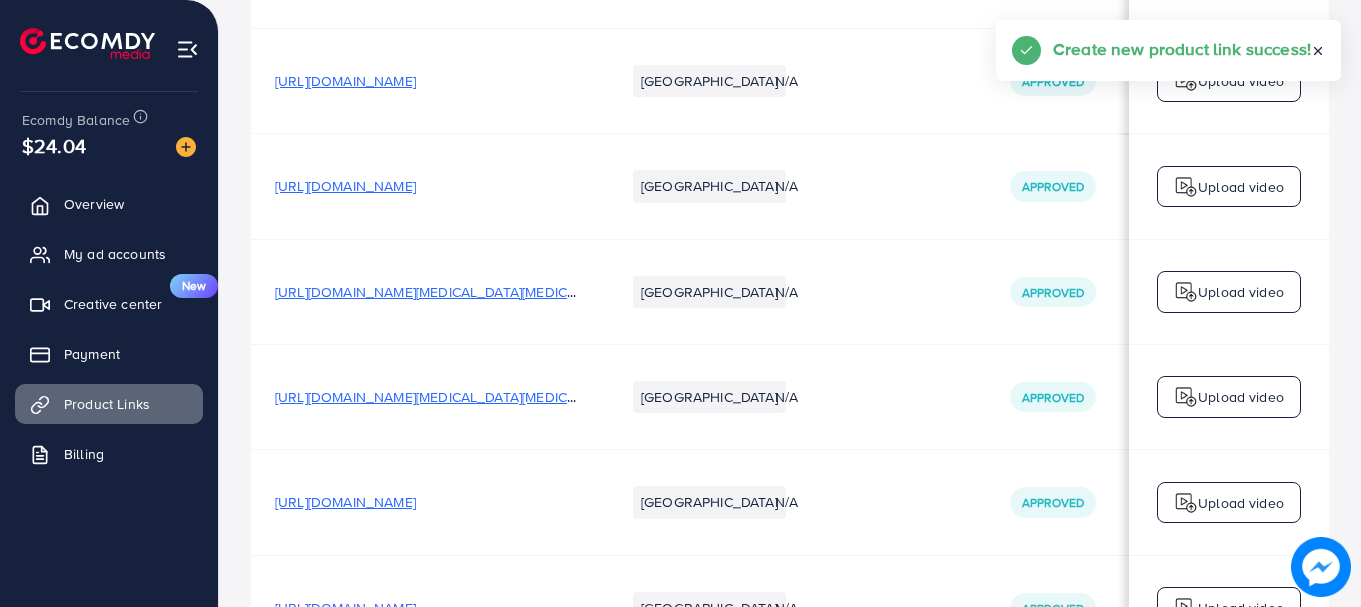 scroll, scrollTop: 0, scrollLeft: 0, axis: both 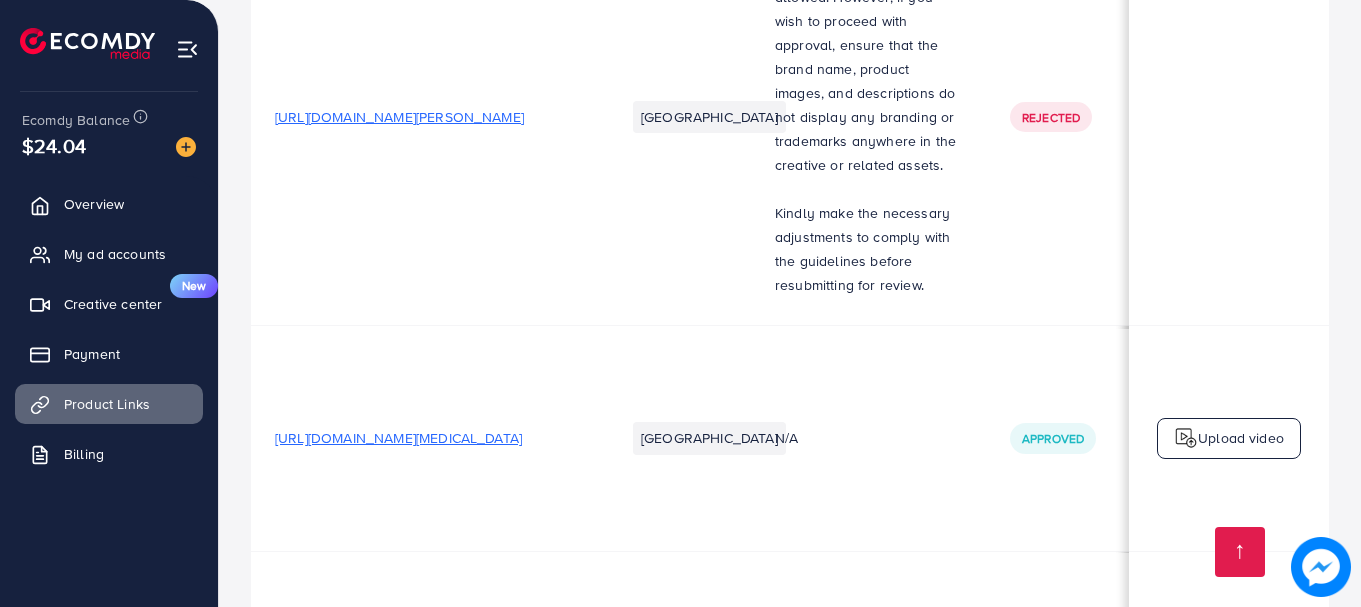 click on "Upload video" at bounding box center [1241, 923] 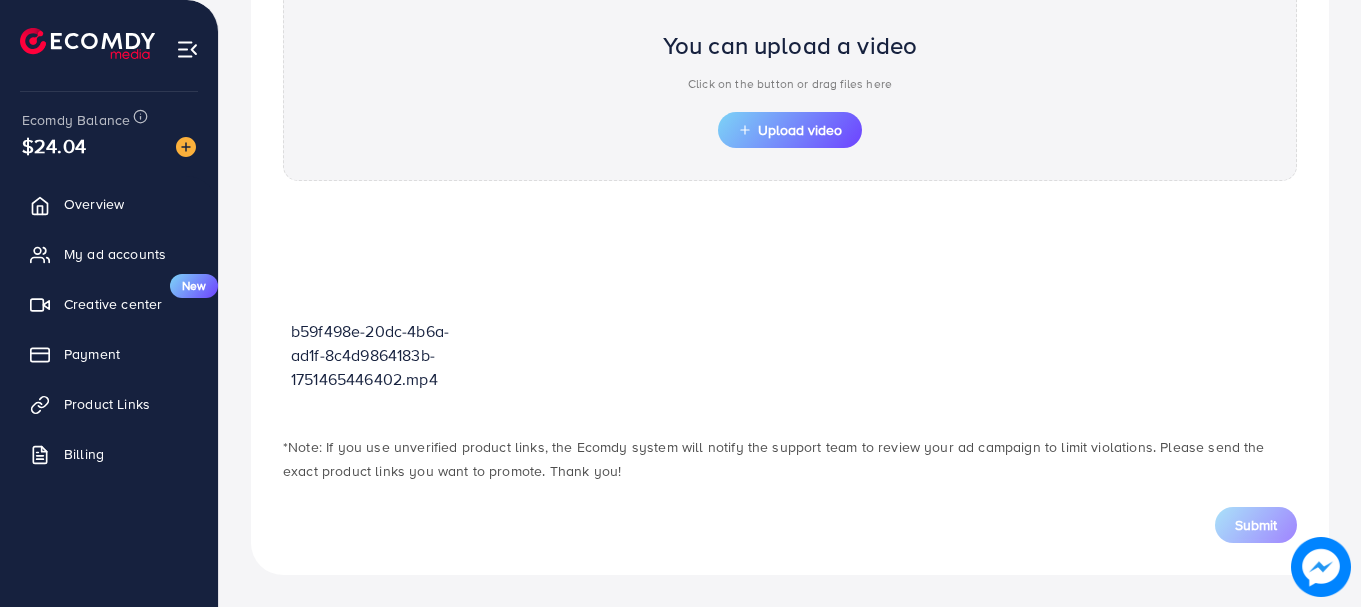 scroll, scrollTop: 718, scrollLeft: 0, axis: vertical 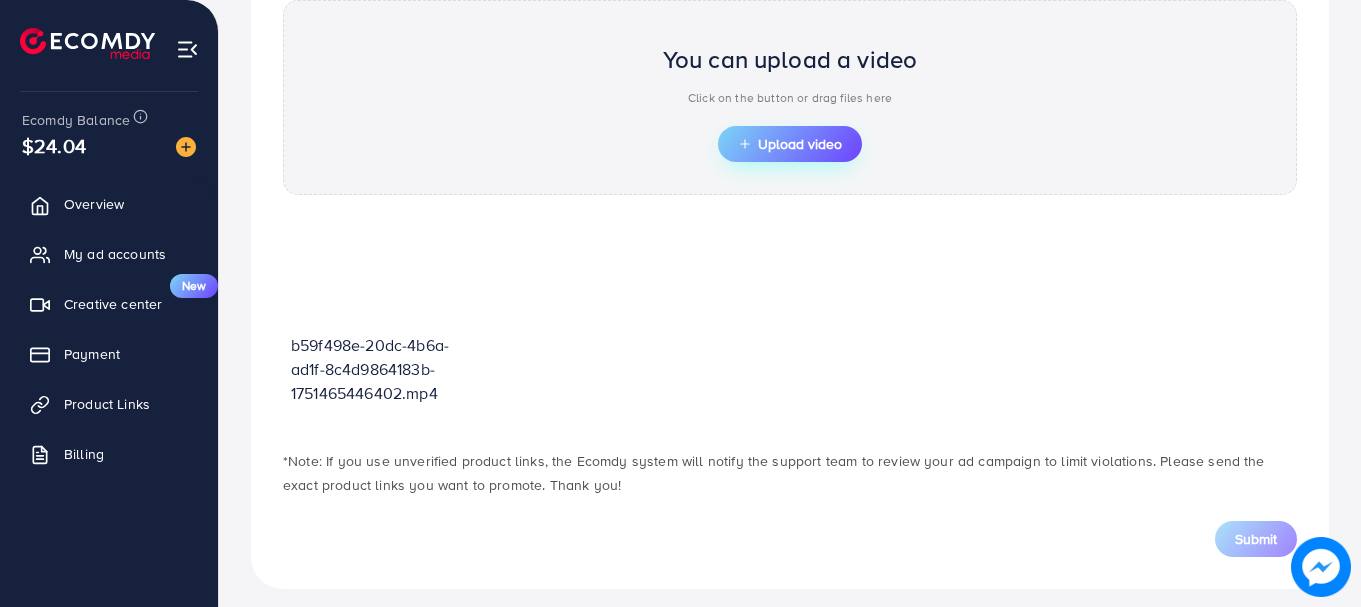 click on "Upload video" at bounding box center [790, 144] 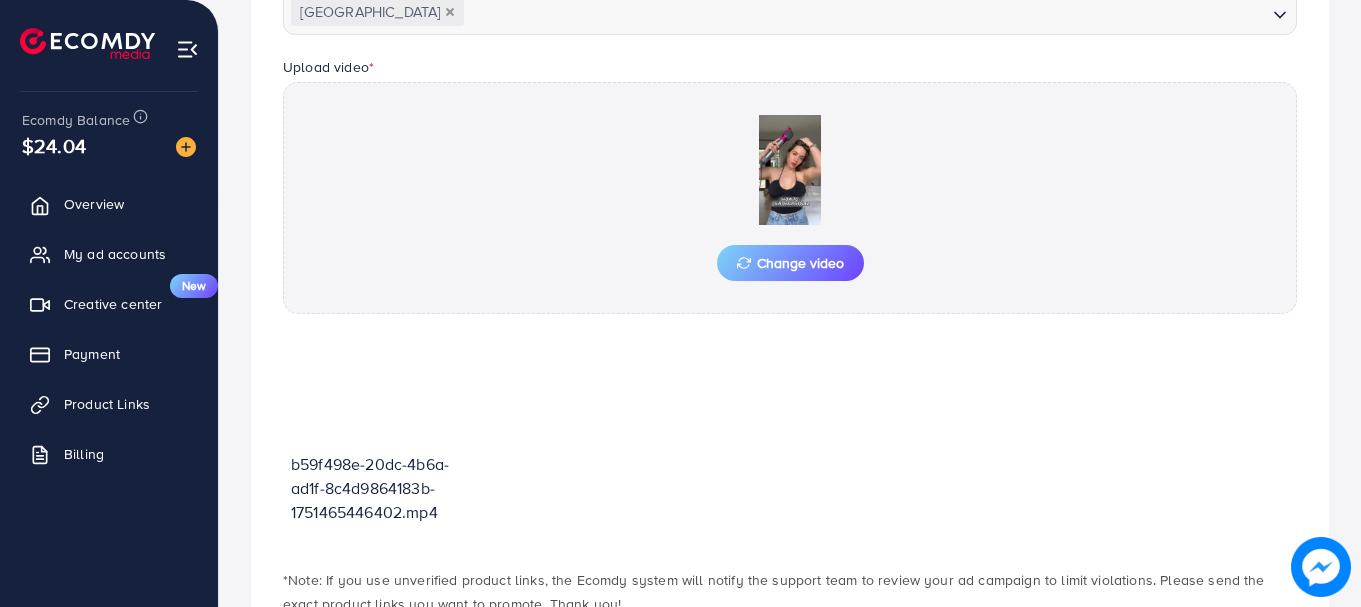scroll, scrollTop: 718, scrollLeft: 0, axis: vertical 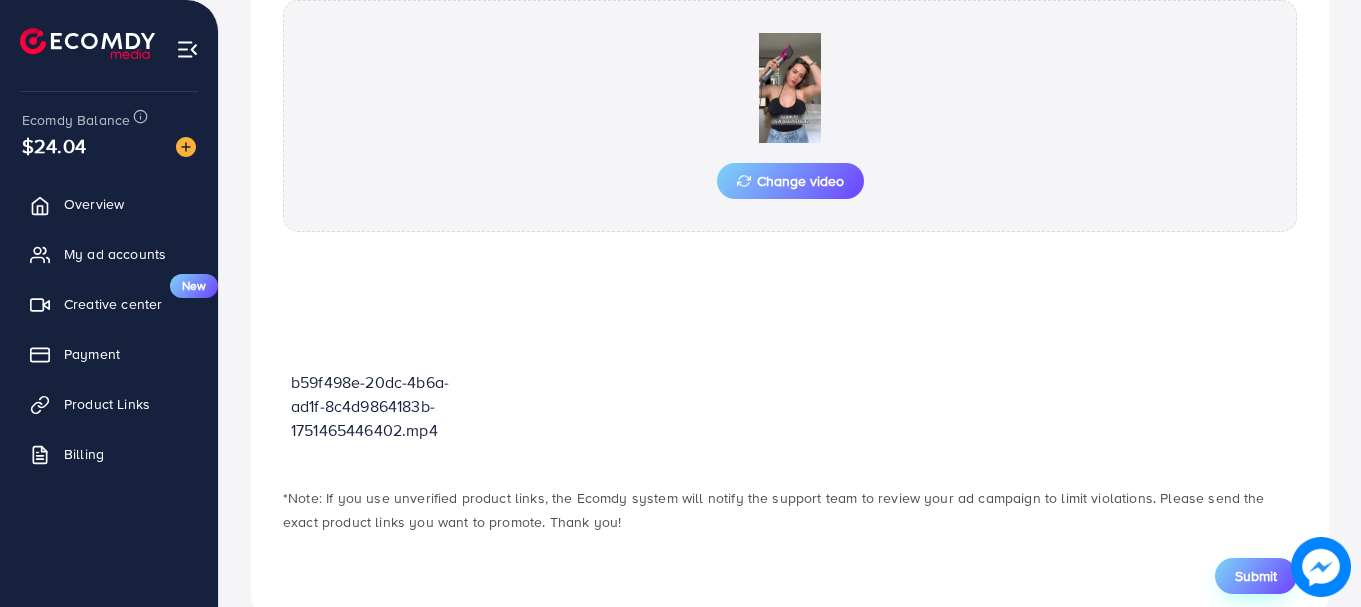 click on "Submit" at bounding box center (1256, 576) 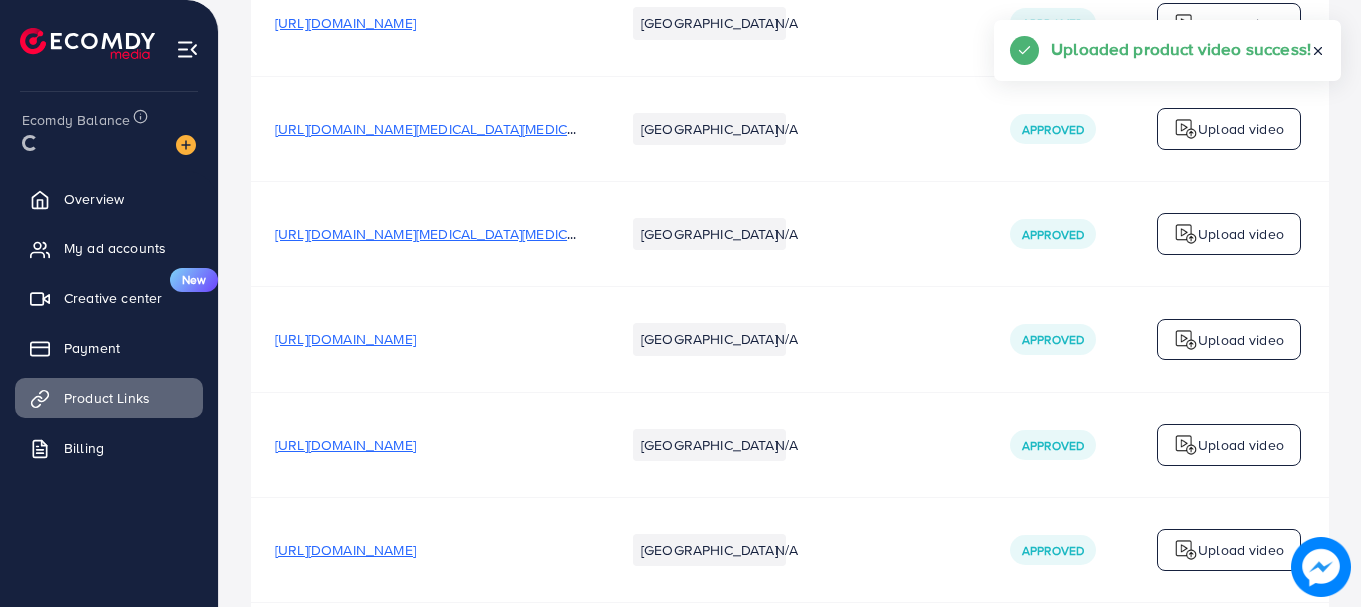 scroll, scrollTop: 0, scrollLeft: 0, axis: both 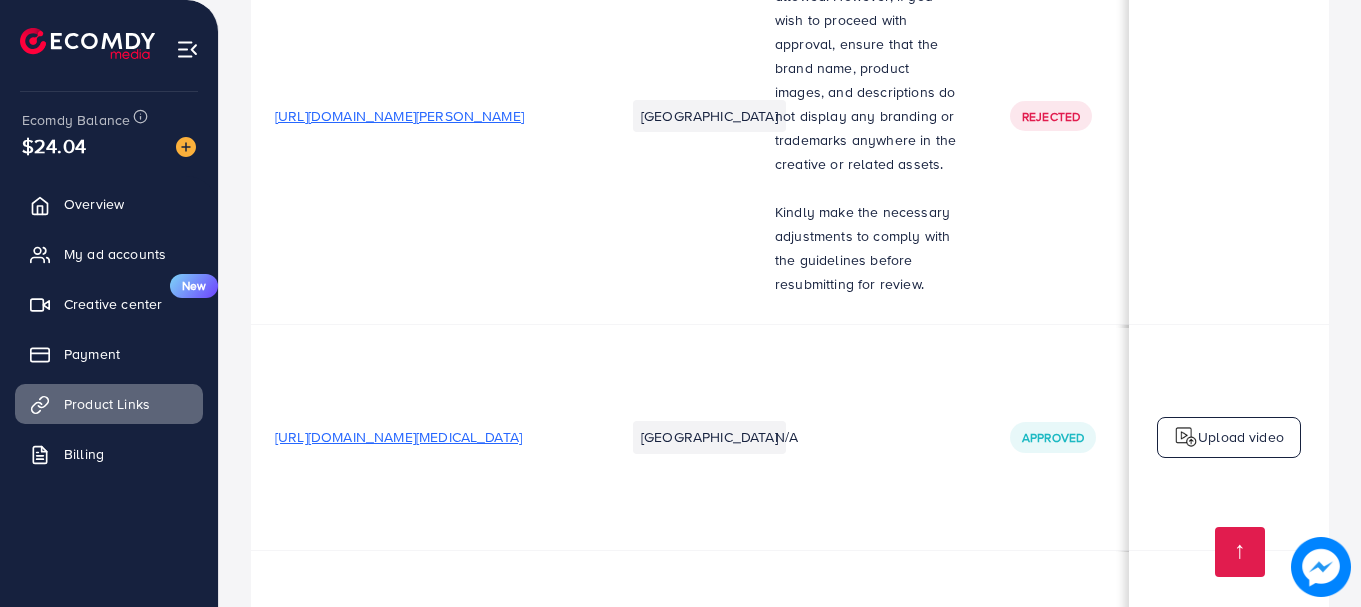 click on "Upload video" at bounding box center (1241, 936) 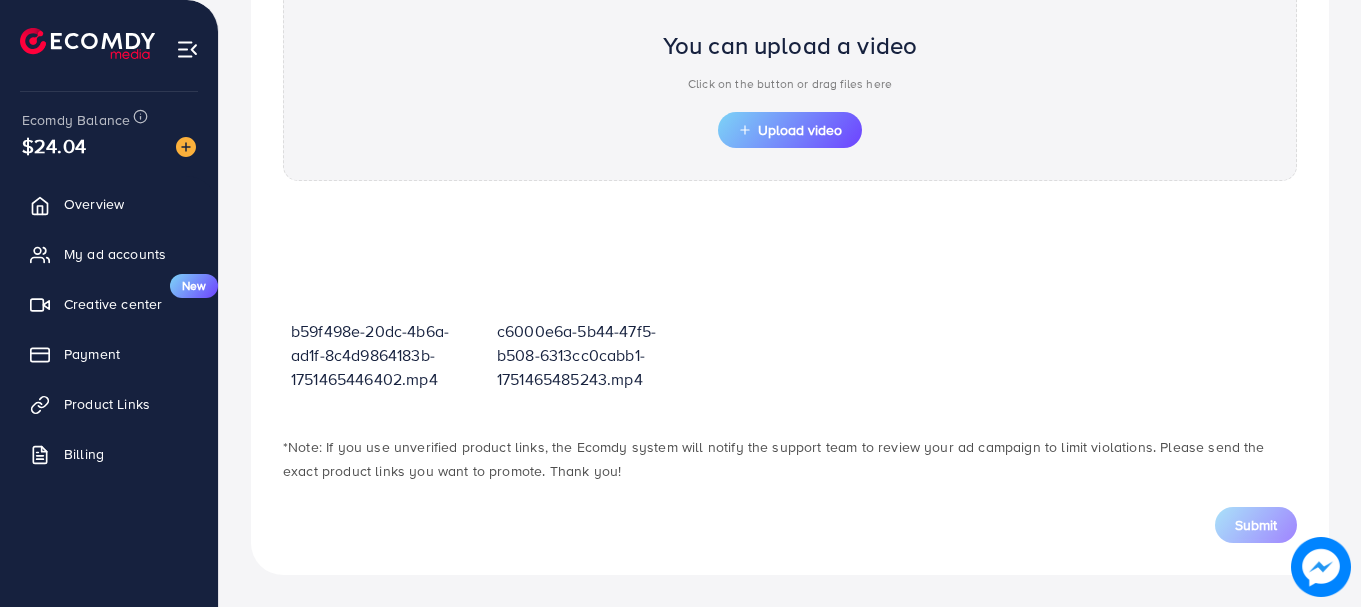 scroll, scrollTop: 718, scrollLeft: 0, axis: vertical 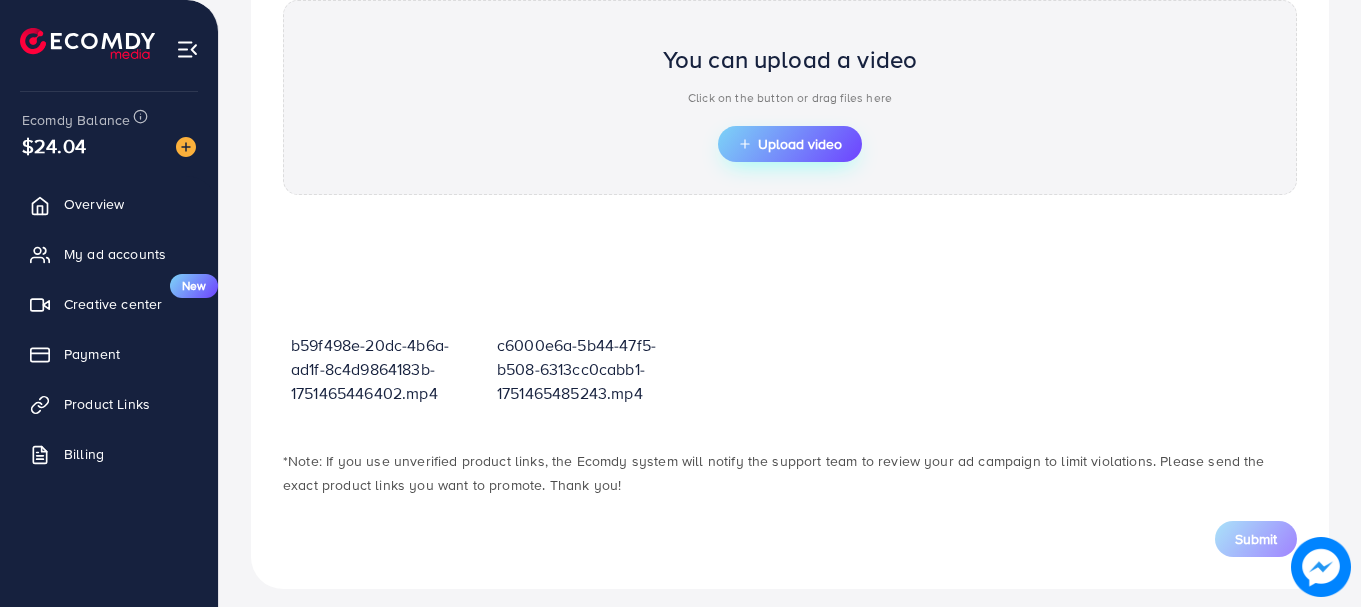 click on "Upload video" at bounding box center (790, 144) 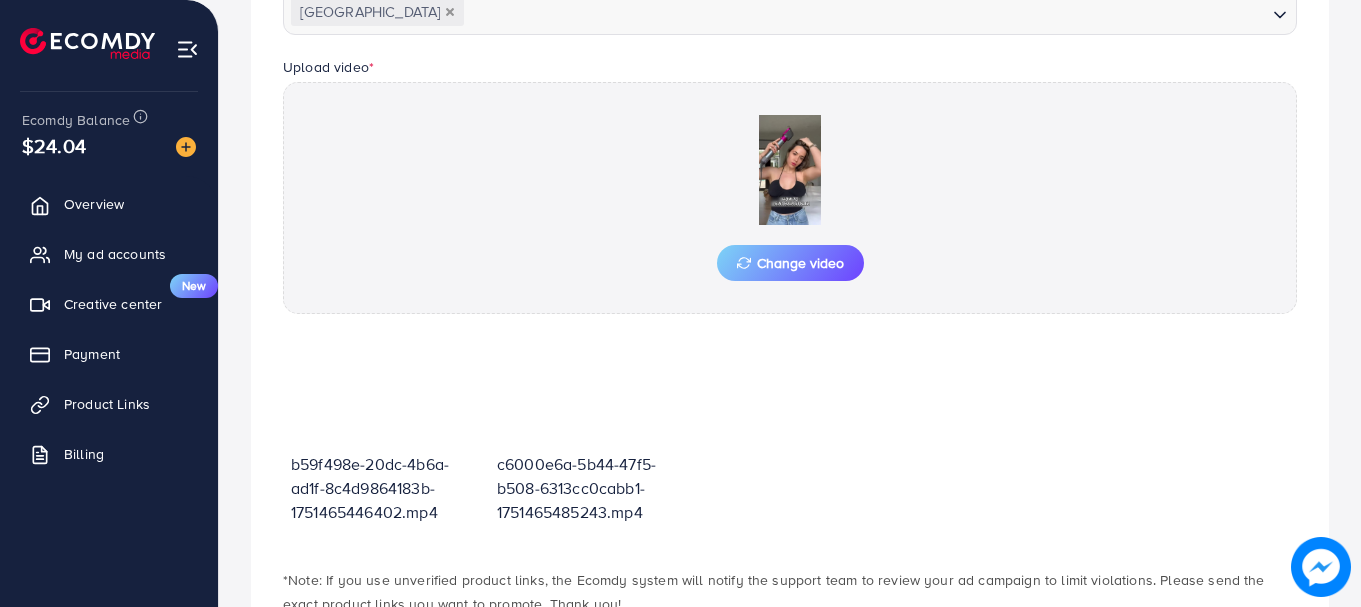 scroll, scrollTop: 718, scrollLeft: 0, axis: vertical 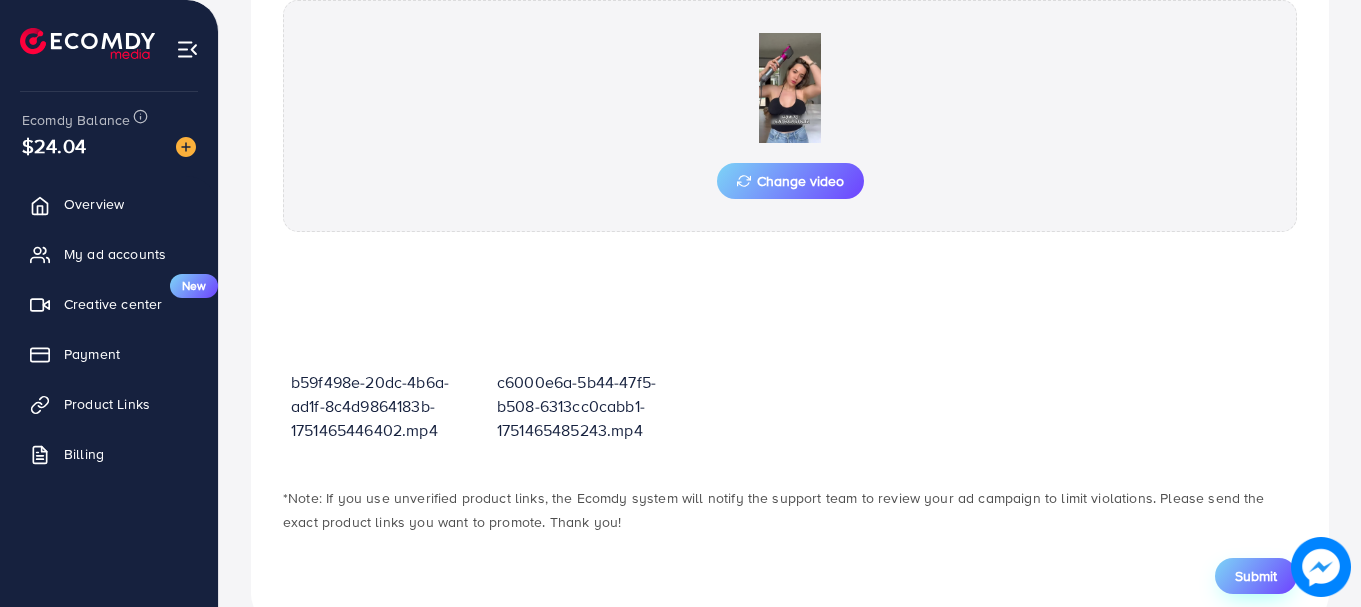 click on "Submit" at bounding box center (1256, 576) 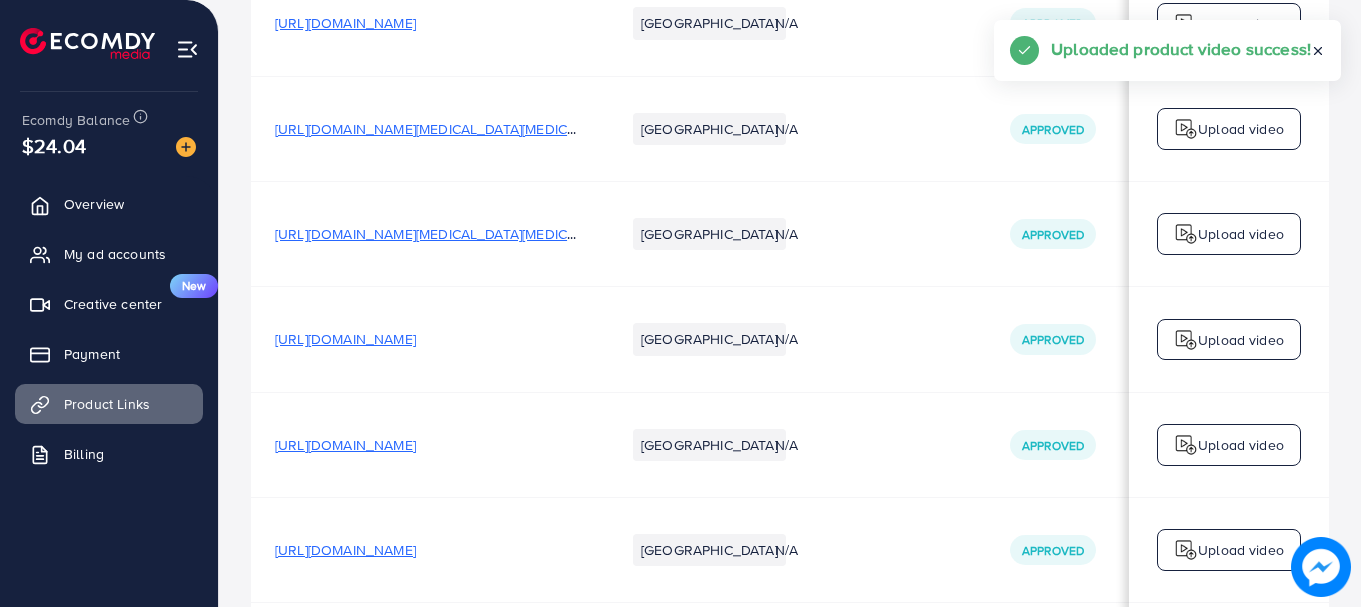 scroll, scrollTop: 0, scrollLeft: 0, axis: both 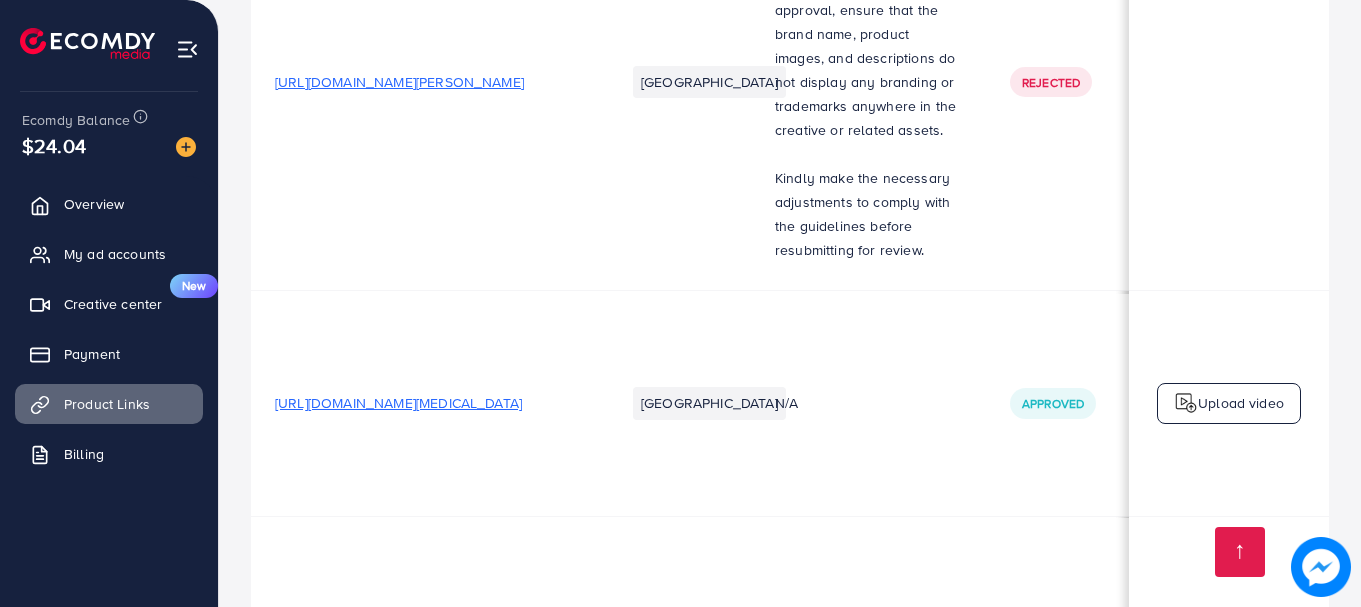 click at bounding box center [1186, 925] 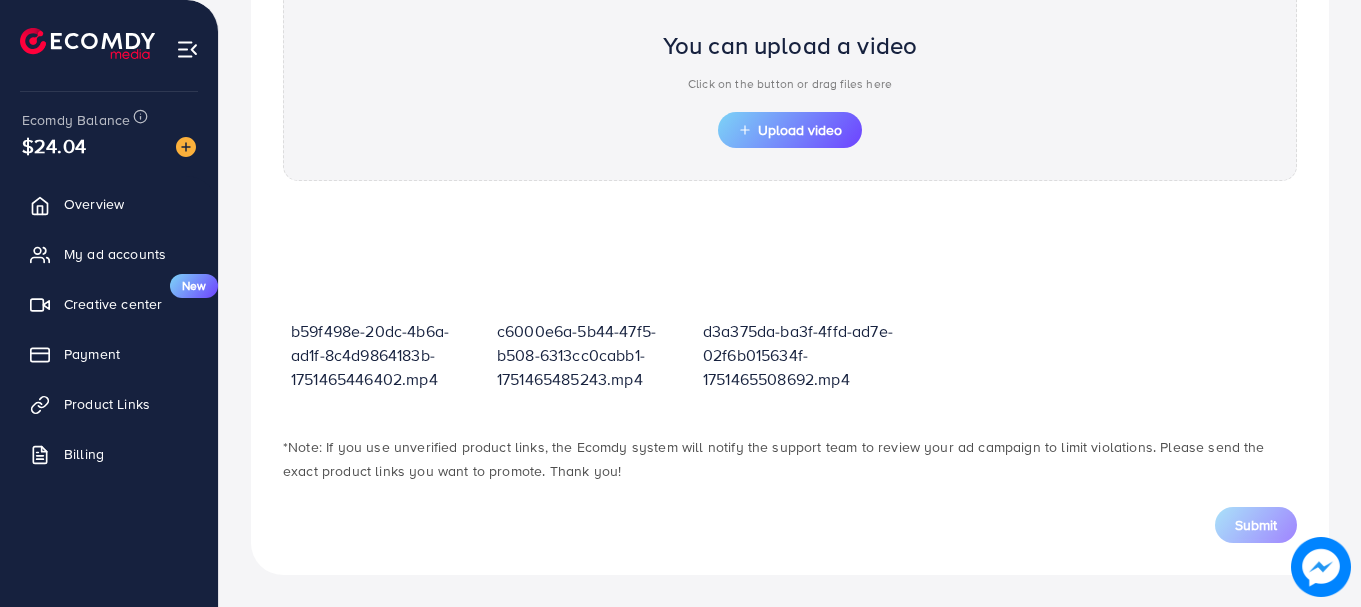 scroll, scrollTop: 718, scrollLeft: 0, axis: vertical 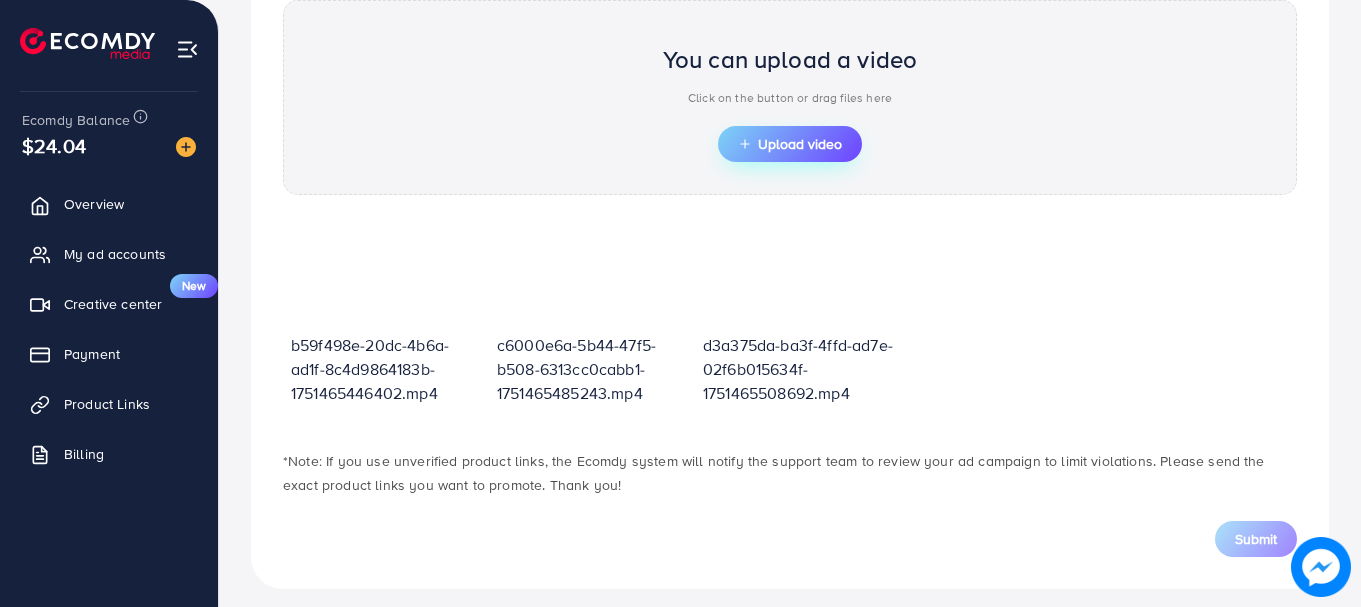 click on "Upload video" at bounding box center (790, 144) 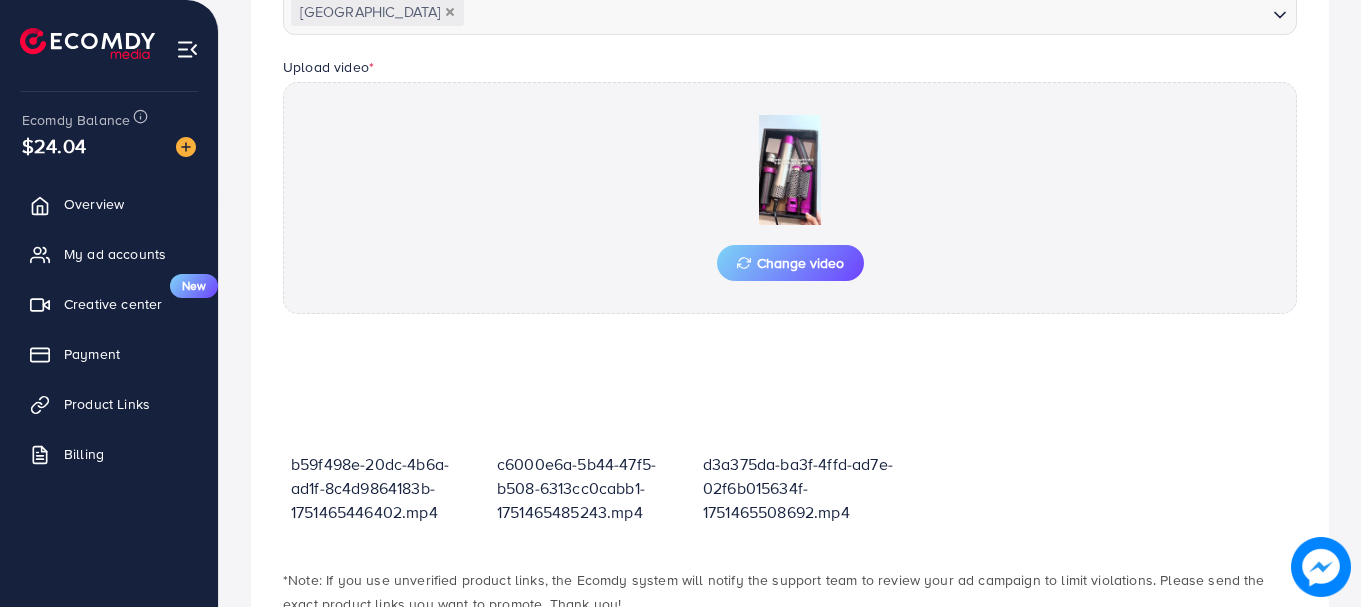scroll, scrollTop: 718, scrollLeft: 0, axis: vertical 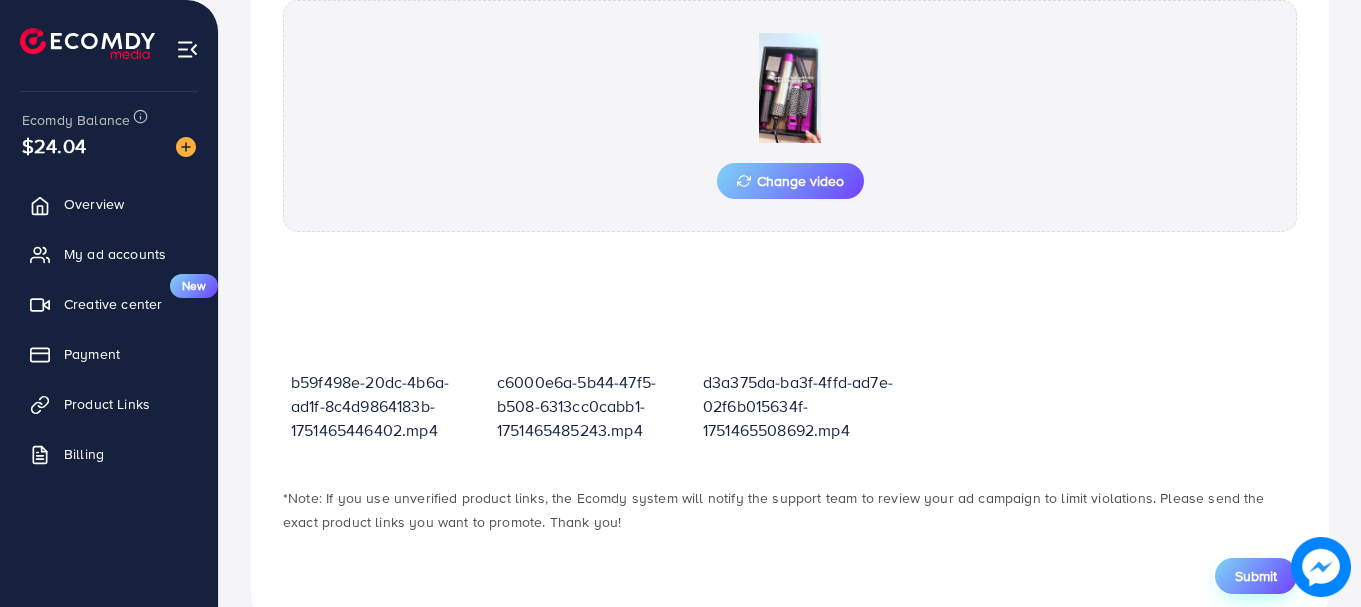click on "Submit" at bounding box center [1256, 576] 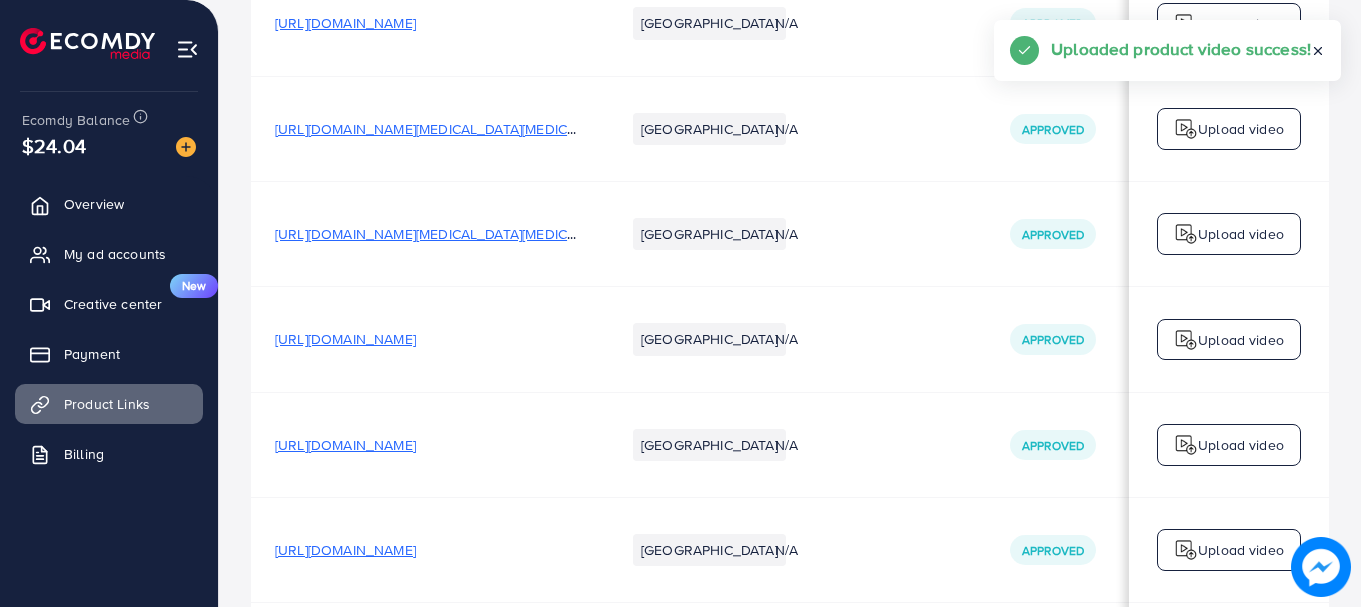 scroll, scrollTop: 0, scrollLeft: 0, axis: both 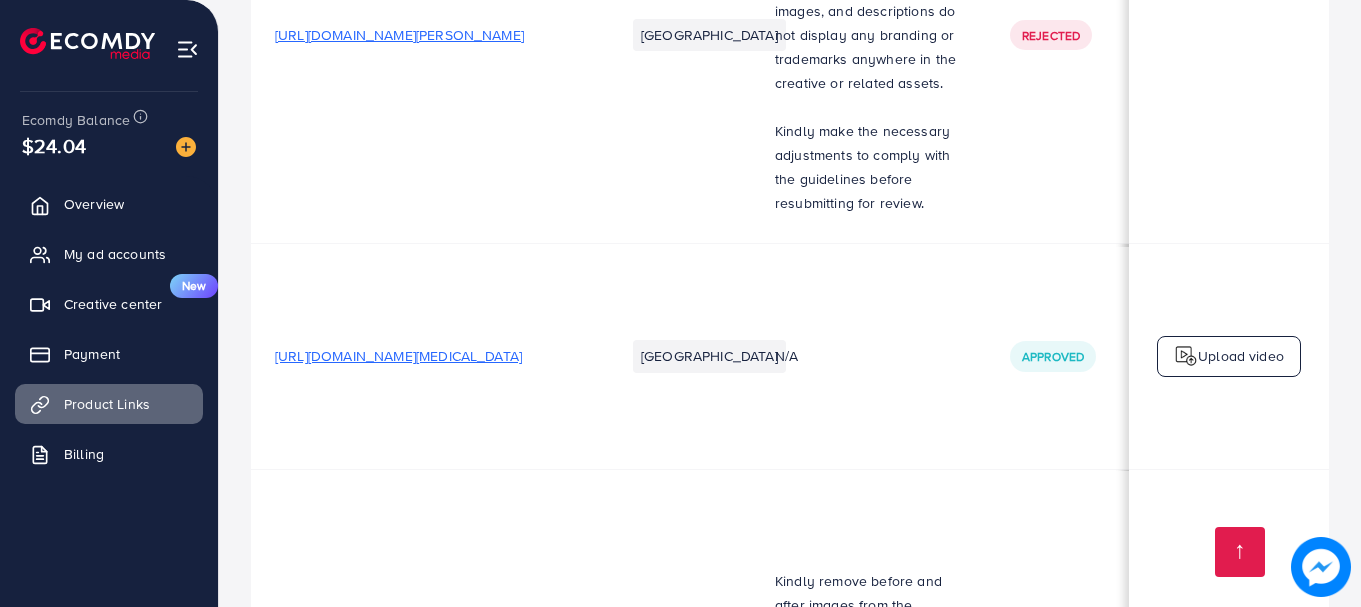 click on "Upload video" at bounding box center [1229, 902] 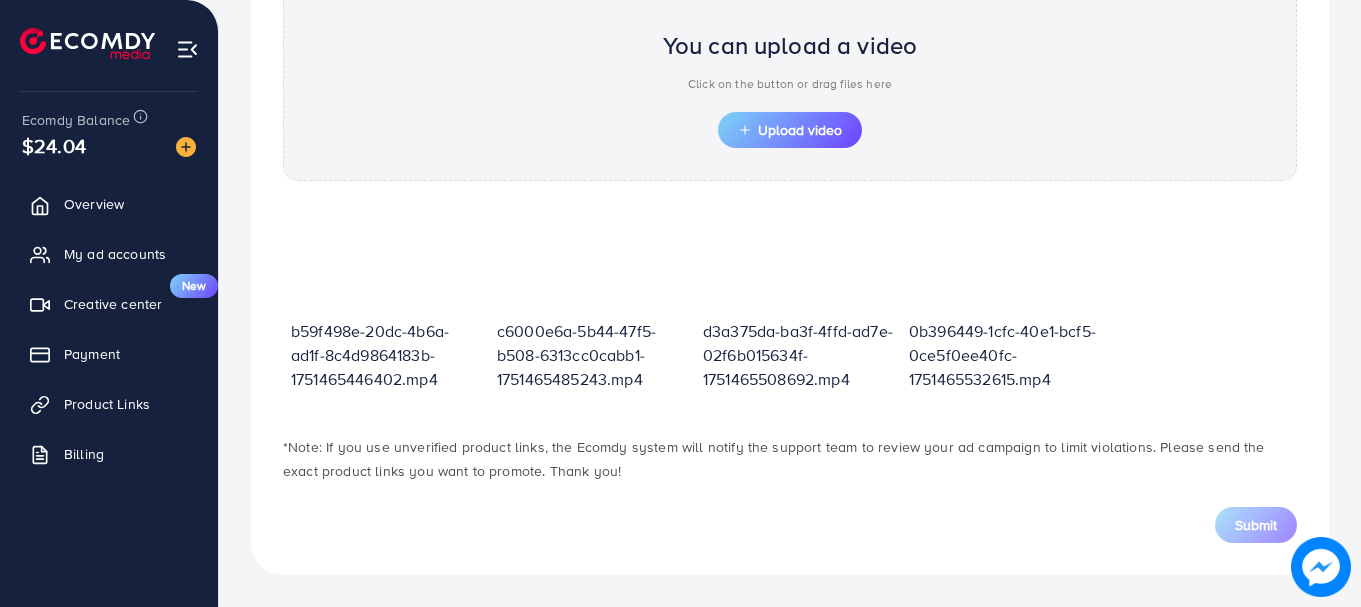 scroll, scrollTop: 718, scrollLeft: 0, axis: vertical 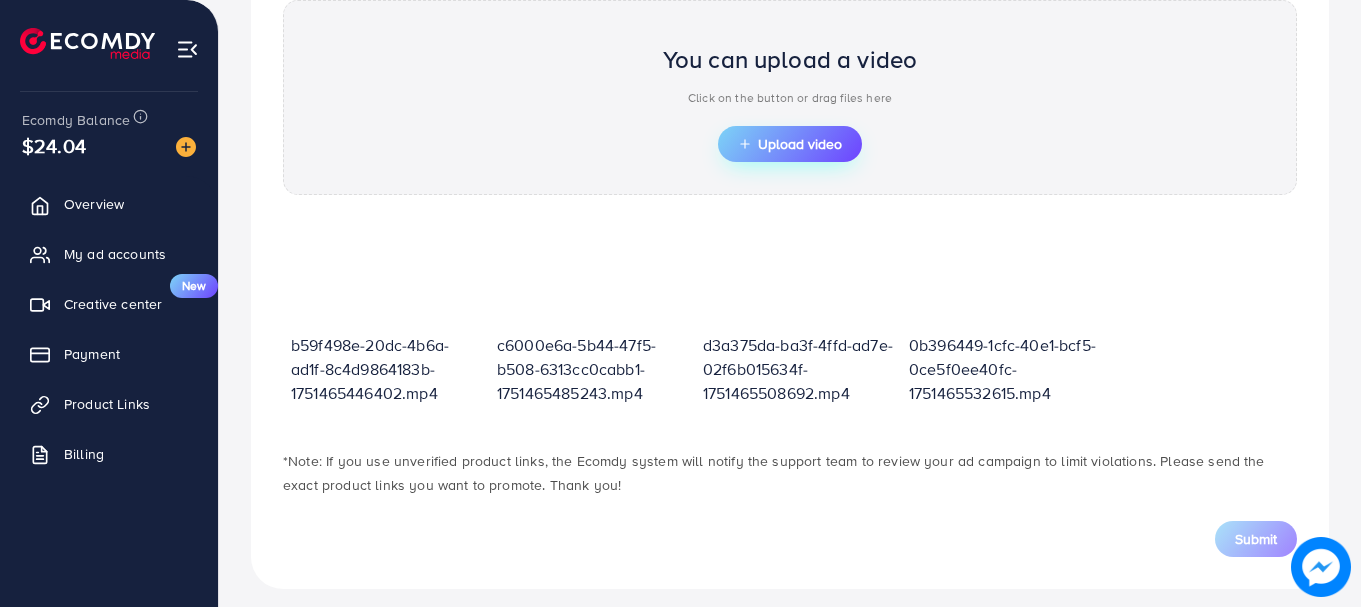 click on "Upload video" at bounding box center (790, 144) 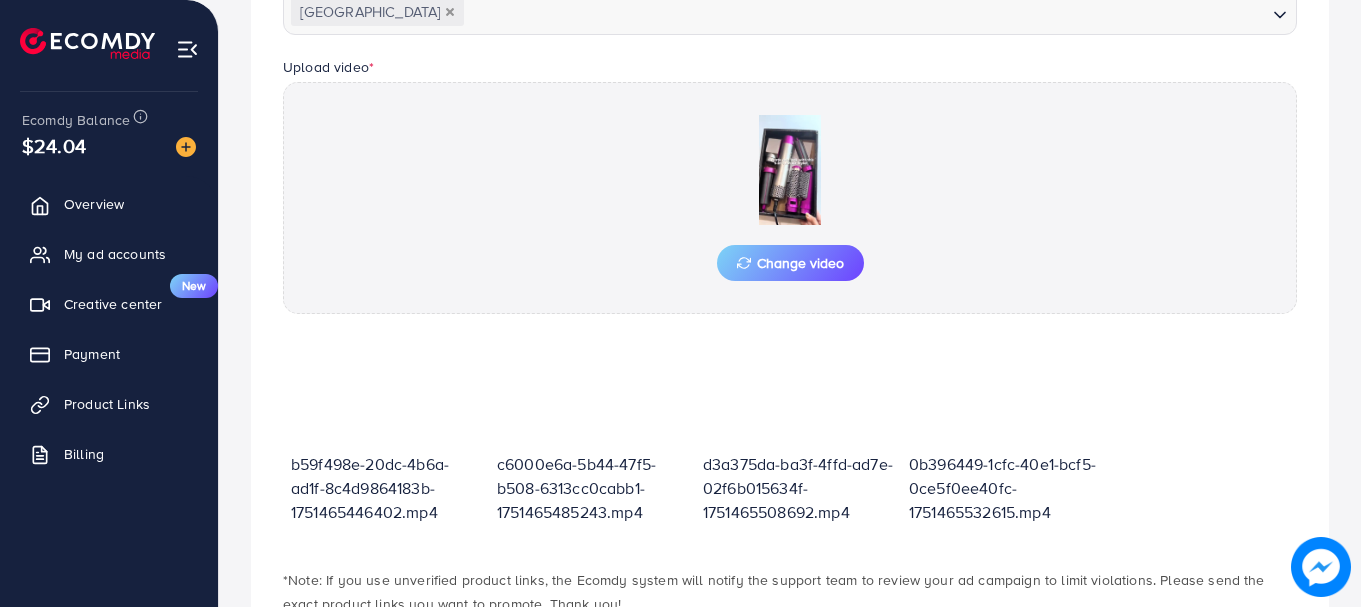 scroll, scrollTop: 718, scrollLeft: 0, axis: vertical 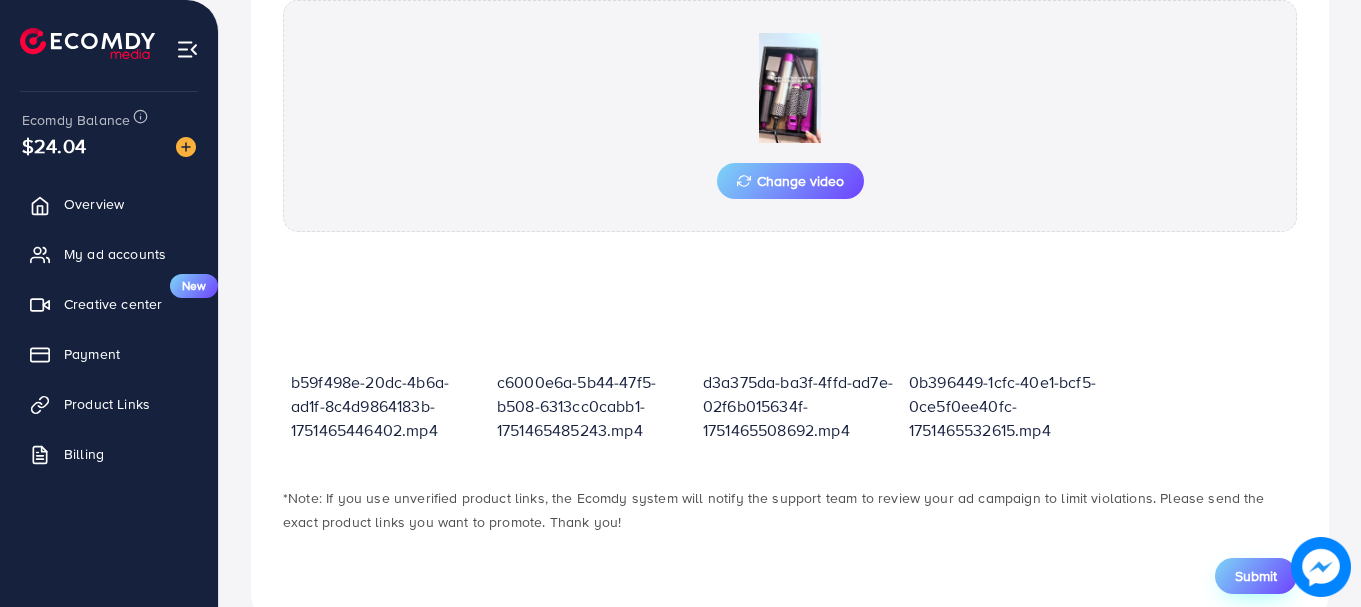 click on "Submit" at bounding box center (1256, 576) 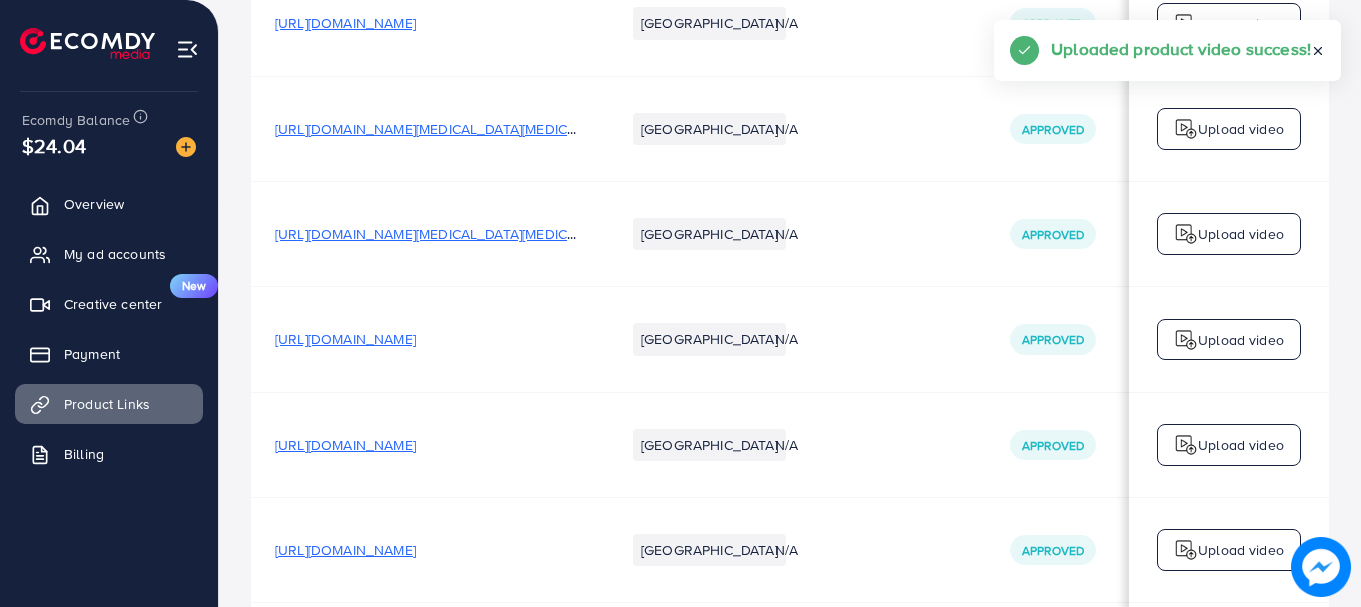 scroll, scrollTop: 0, scrollLeft: 0, axis: both 